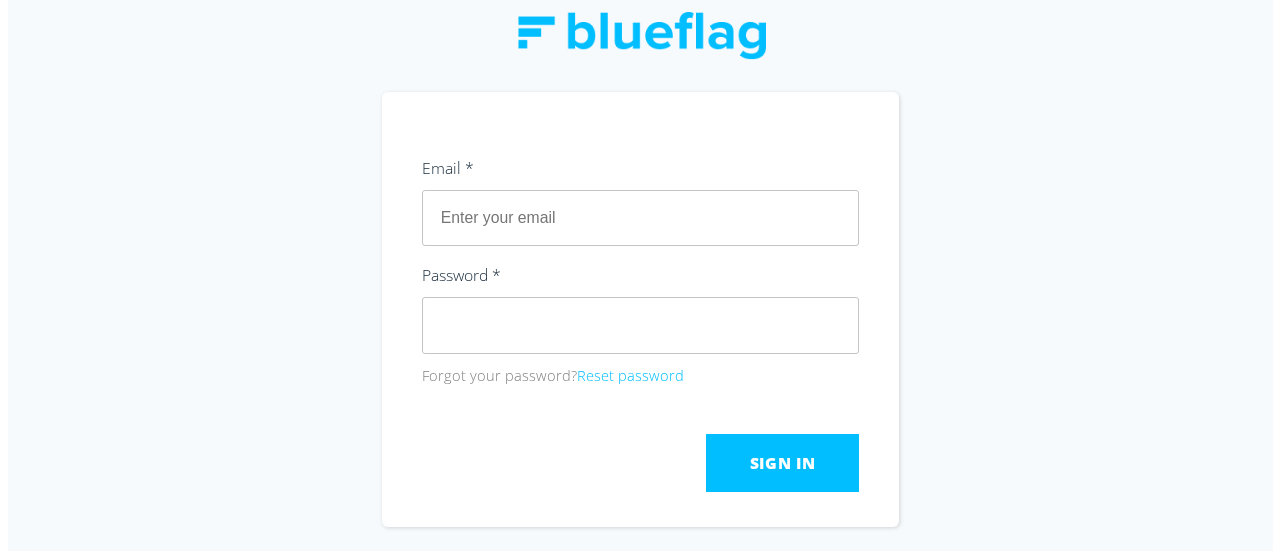 scroll, scrollTop: 0, scrollLeft: 0, axis: both 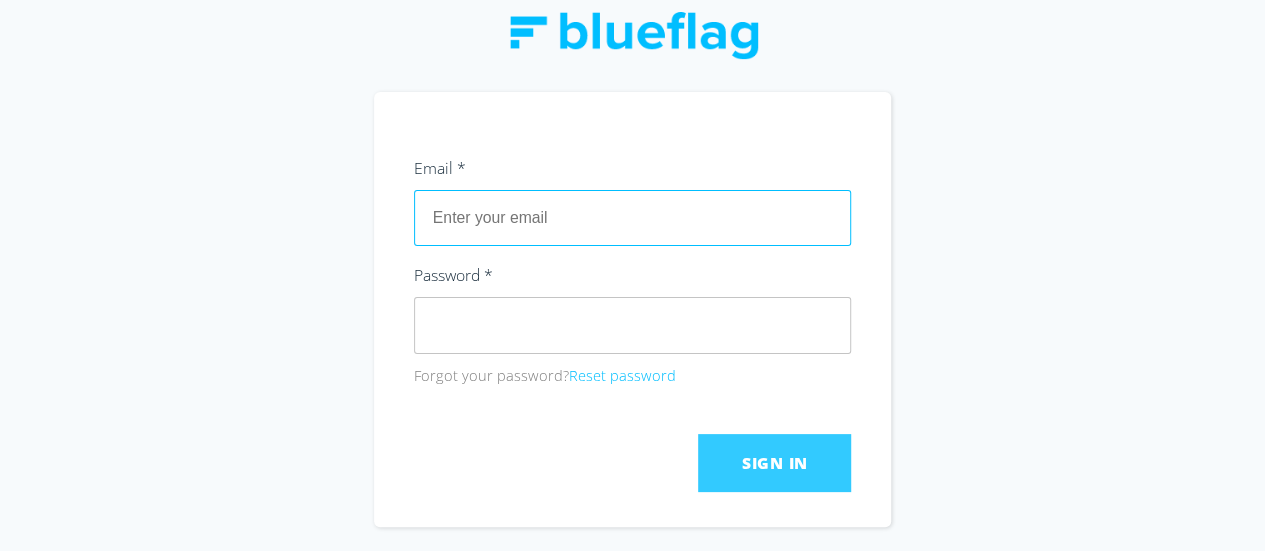 type on "simon@[EXAMPLE.COM]" 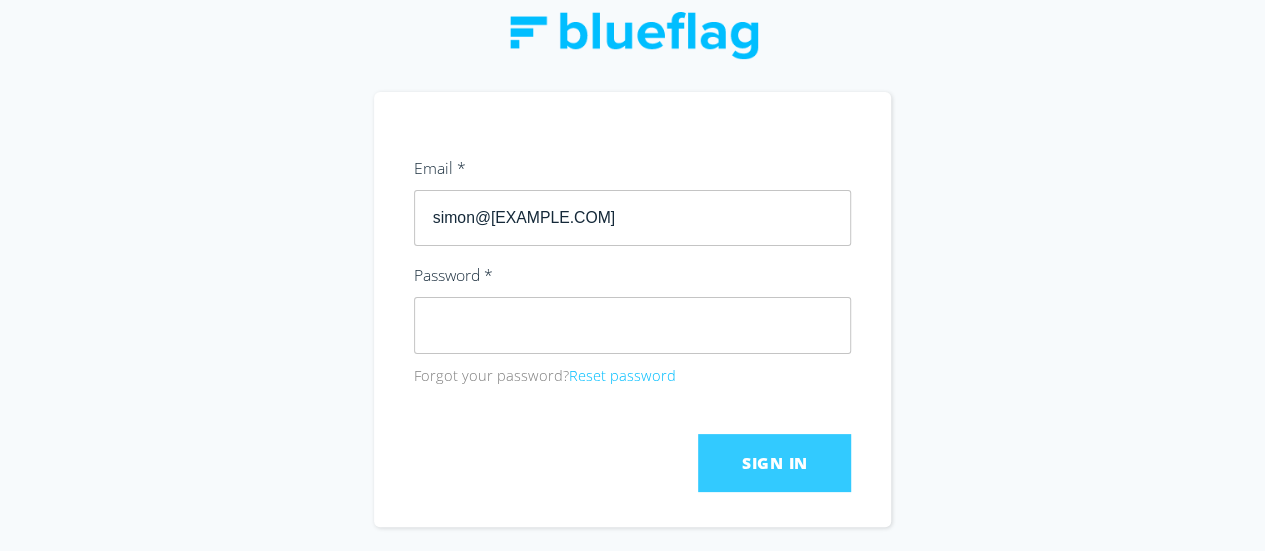 click on "Sign In" 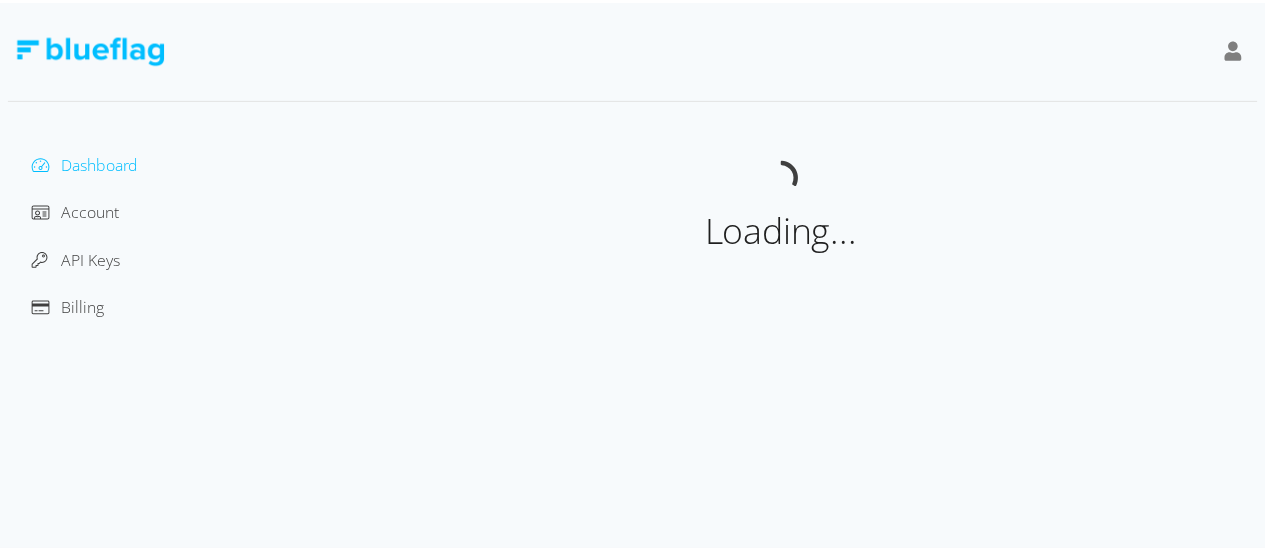 scroll, scrollTop: 0, scrollLeft: 0, axis: both 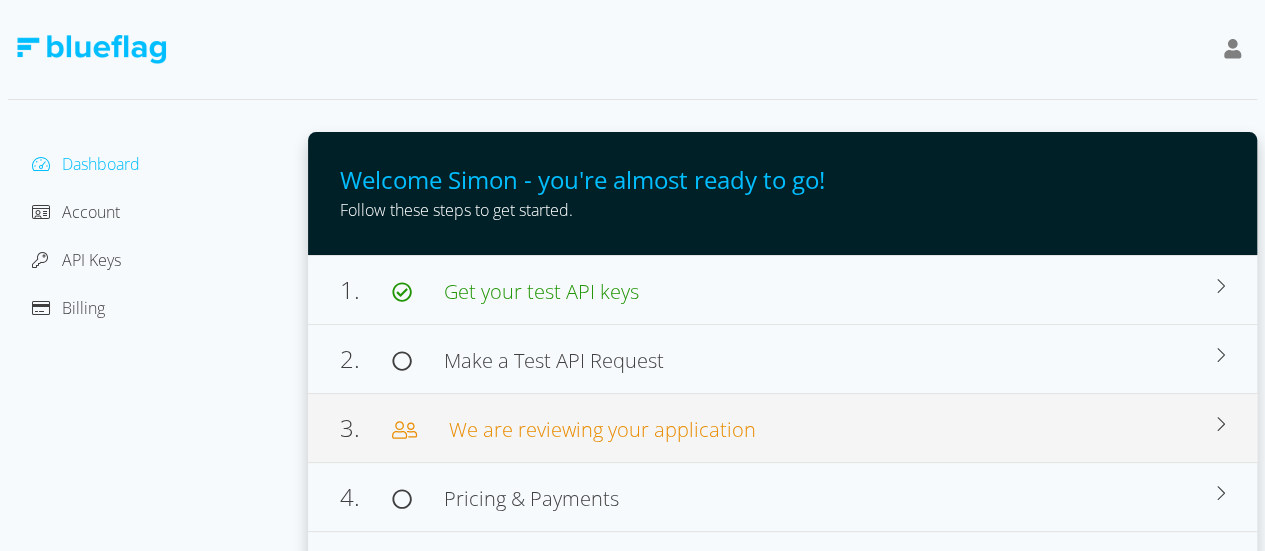 click on "We are reviewing your application" at bounding box center [602, 429] 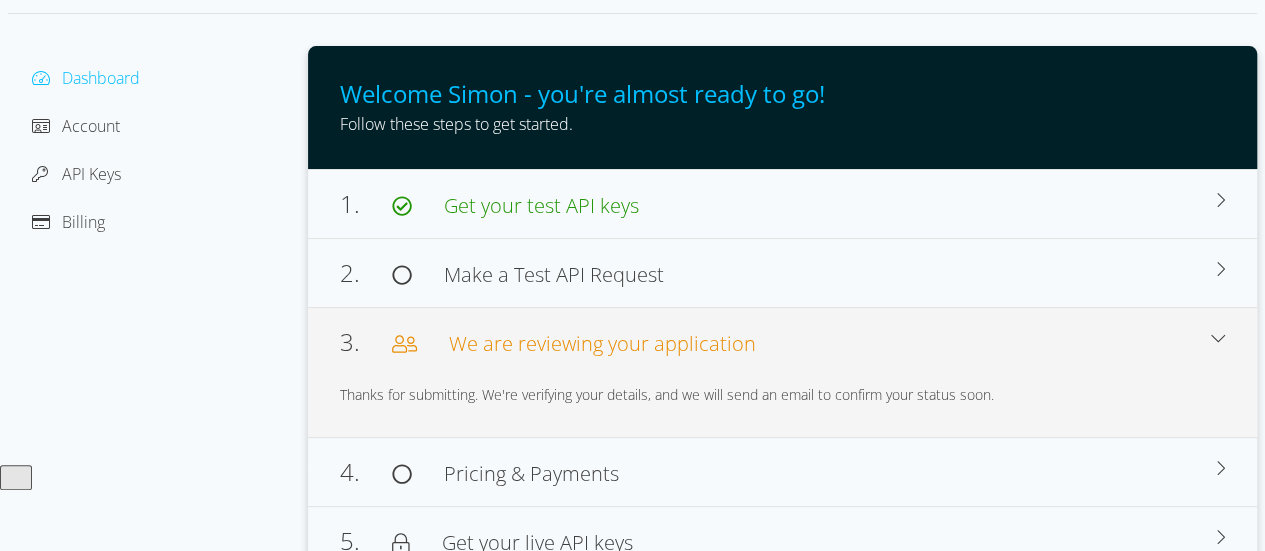 scroll, scrollTop: 107, scrollLeft: 0, axis: vertical 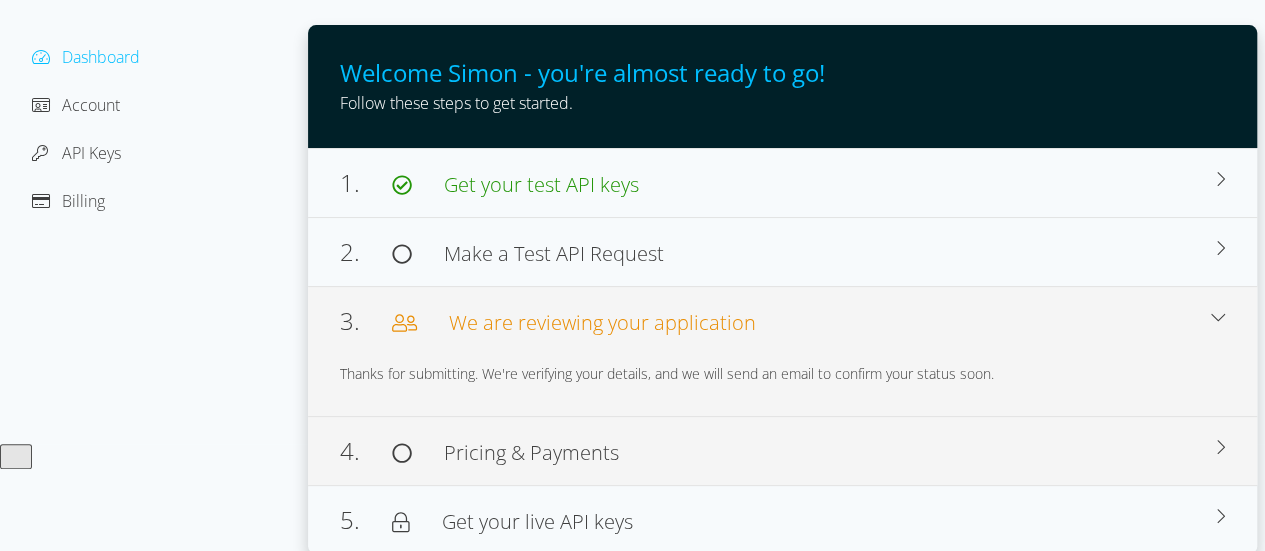 click on "4.  Pricing & Payments Before making live requests, you will need to deposit funds into you account.  View pricing Add funds" at bounding box center [782, 450] 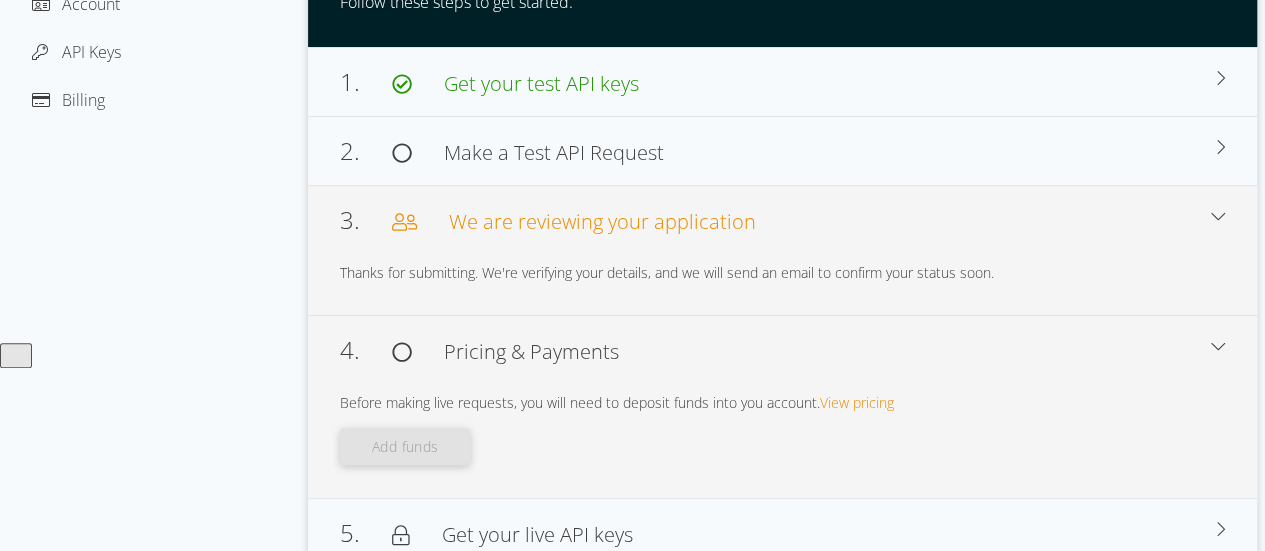 scroll, scrollTop: 221, scrollLeft: 0, axis: vertical 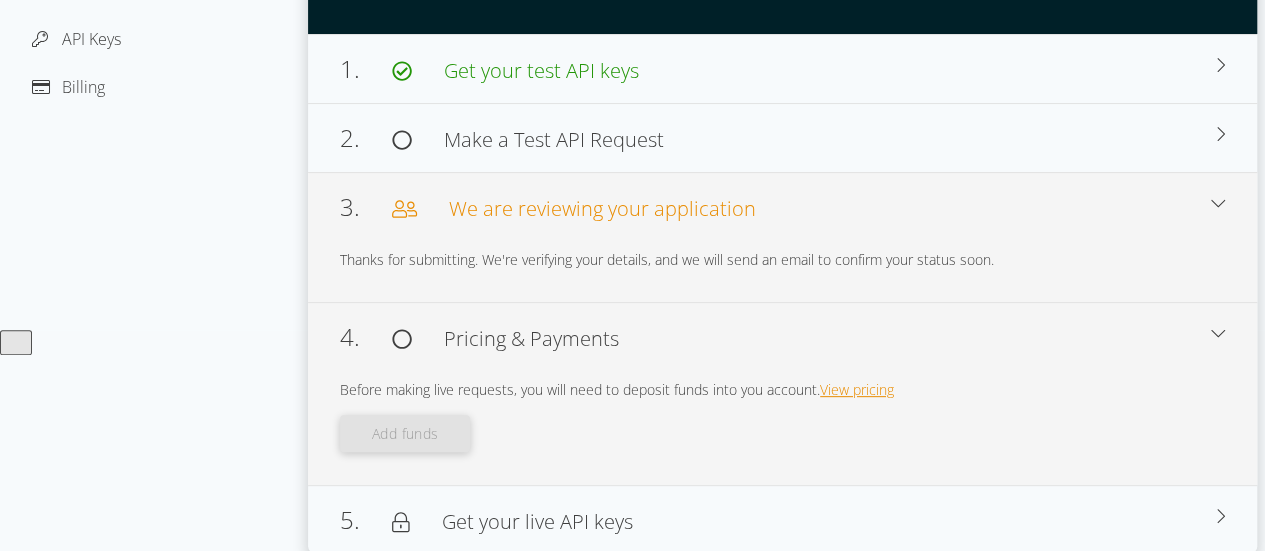 click on "View pricing" at bounding box center [857, 389] 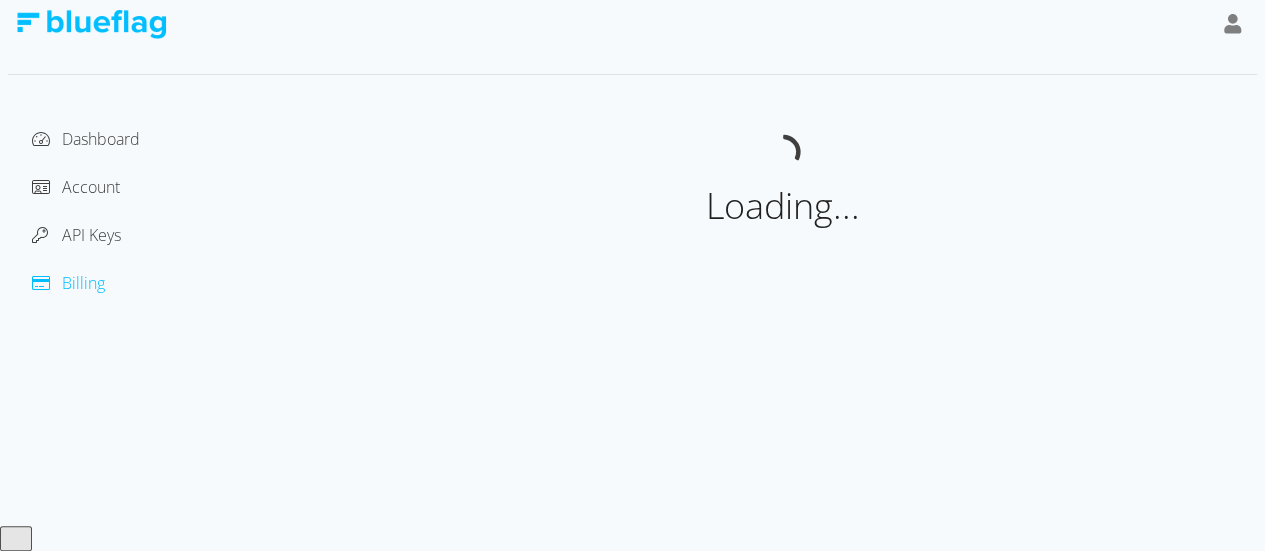 scroll, scrollTop: 0, scrollLeft: 0, axis: both 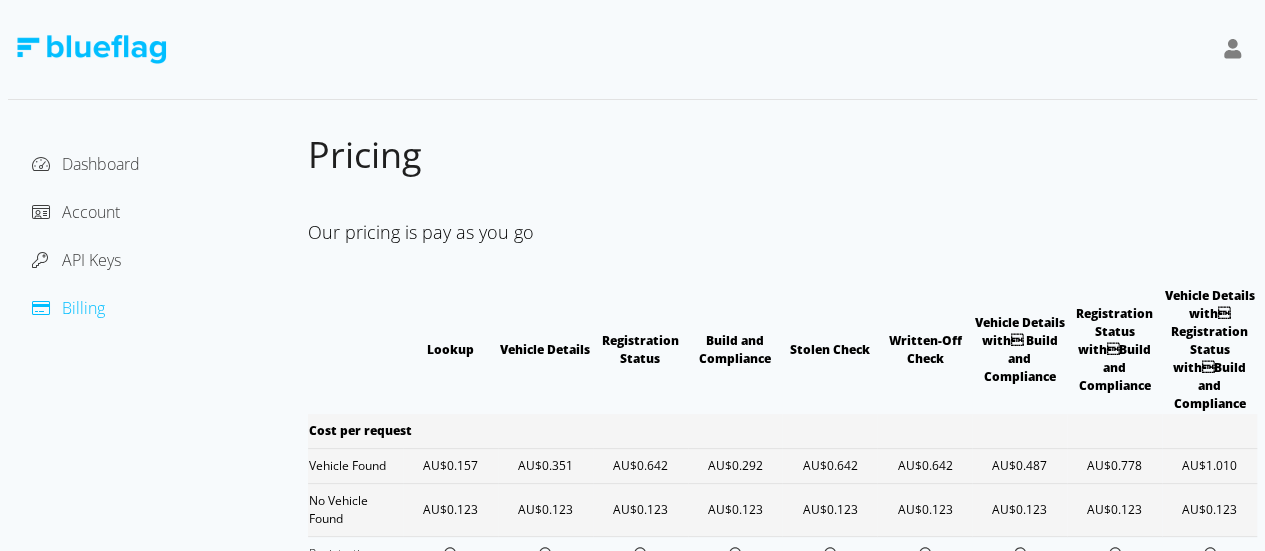 click on "Our pricing is pay as you go Lookup Vehicle Details Registration Status Build and Compliance Stolen Check Written-Off Check Vehicle Details with Build and Compliance Registration Status withBuild and Compliance Vehicle Details with Registration Status withBuild and Compliance Cost per request Vehicle Found AU$0.157 AU$0.351 AU$0.642 AU$0.292 AU$0.642 AU$0.642 AU$0.487 AU$0.778 AU$1.010 No Vehicle Found AU$0.123 AU$0.123 AU$0.123 AU$0.123 AU$0.123 AU$0.123 AU$0.123 AU$0.123 AU$0.123 Registration State VIN Chassis Make Model Registration Status Registration Expiry Date Colour Vehicle Type Body Type Engine Number Year of Manufacture Compliance Plate Stolen Stolen Type Jurisdiction Reported Date Summary Written-Off Written-Off Vehicle Type Code Jurisdiction Incident Recorded Date Incident Code Damage Codes * Prices are in Australian Dollars and include GST" at bounding box center (782, 893) 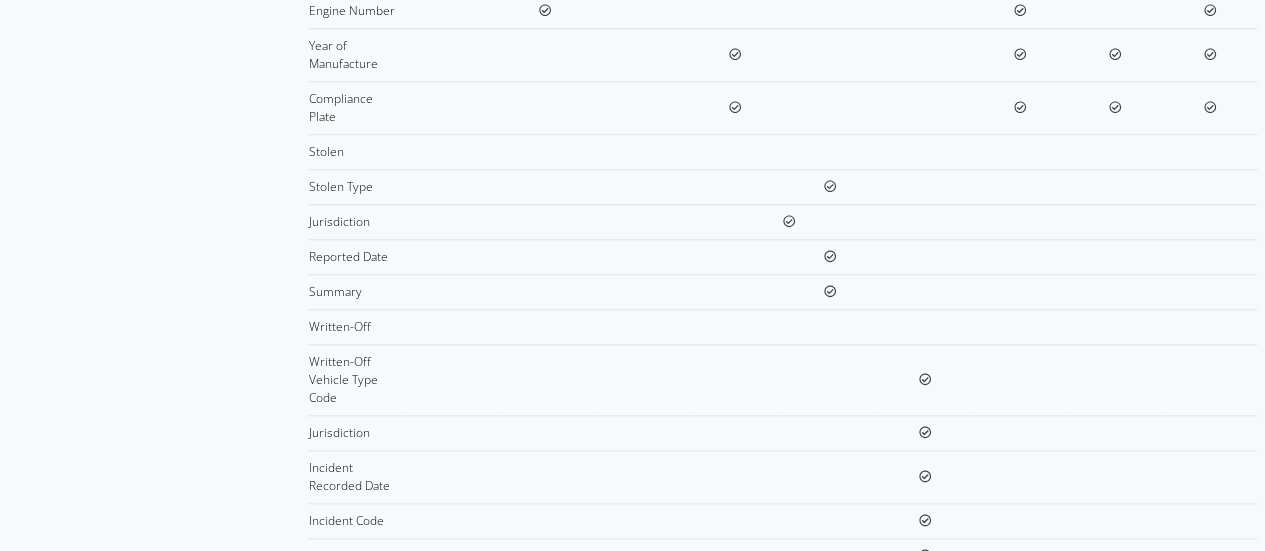 scroll, scrollTop: 1046, scrollLeft: 0, axis: vertical 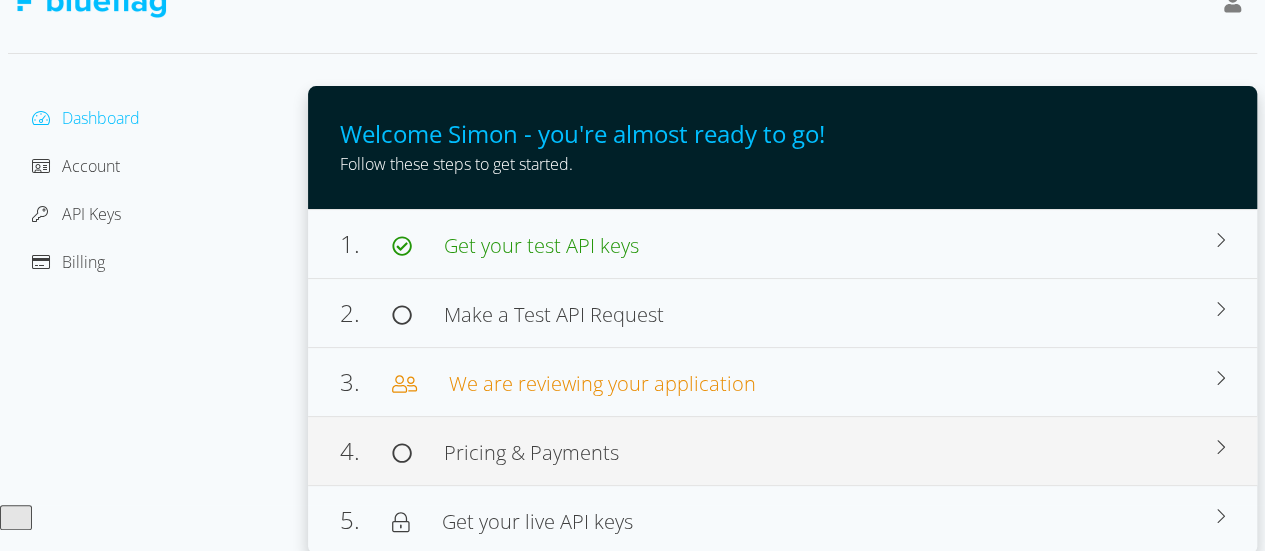 click on "Pricing & Payments" at bounding box center [531, 452] 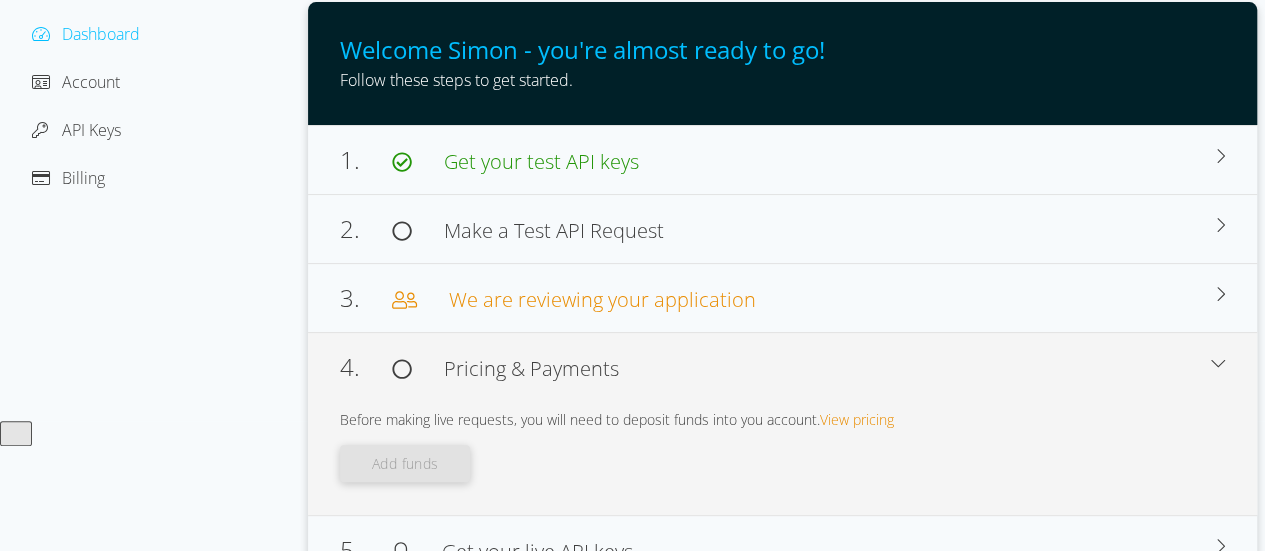 scroll, scrollTop: 143, scrollLeft: 0, axis: vertical 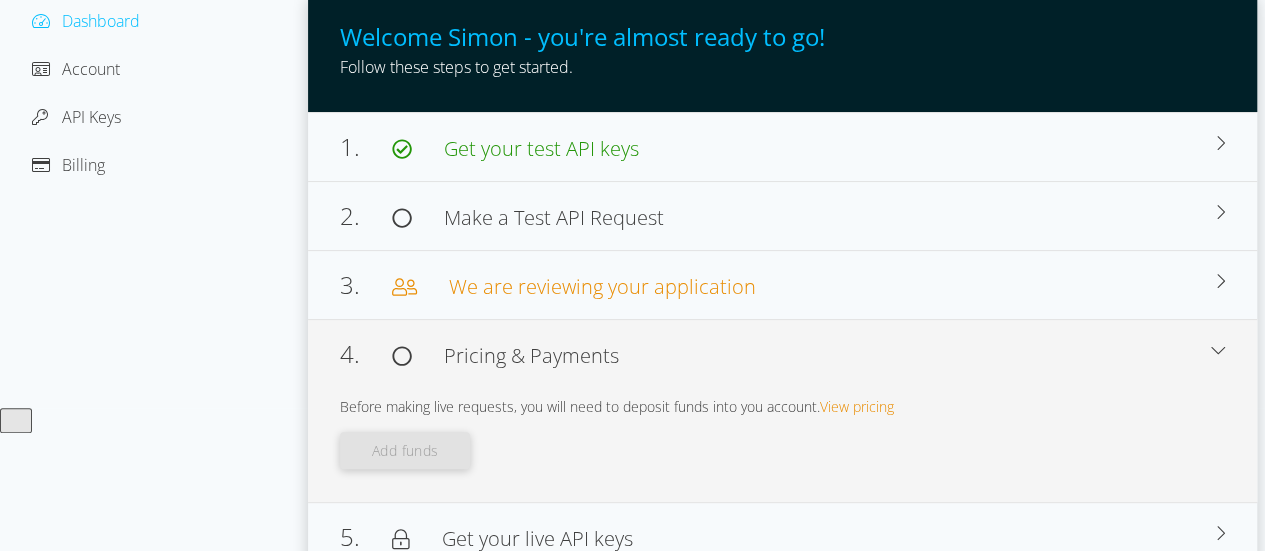 click on "Pricing & Payments" at bounding box center (531, 355) 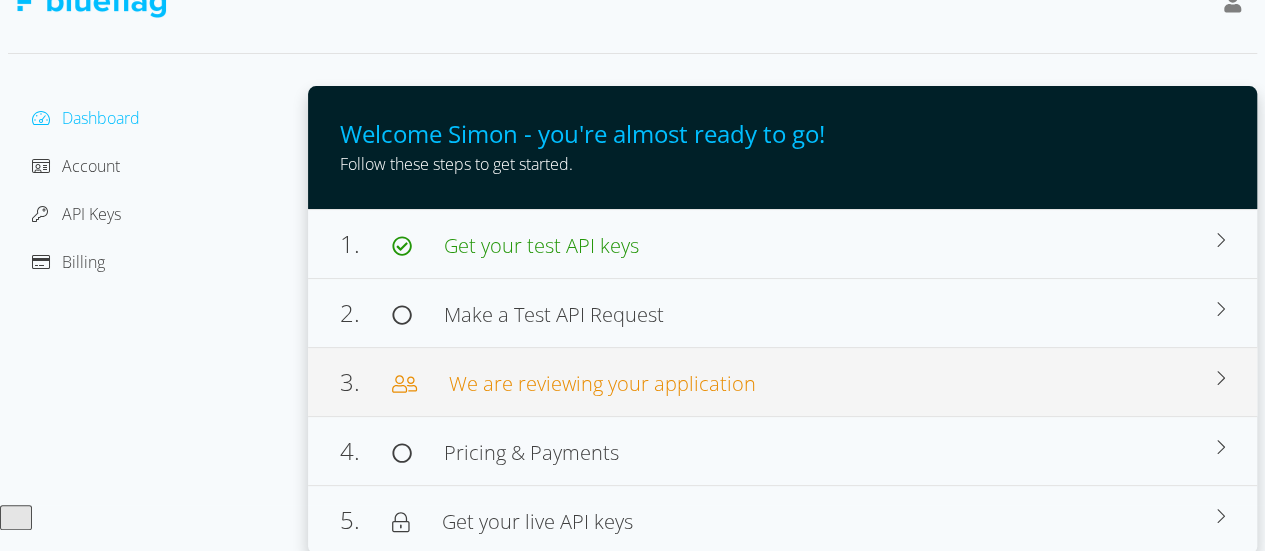 click on "We are reviewing your application" at bounding box center (602, 383) 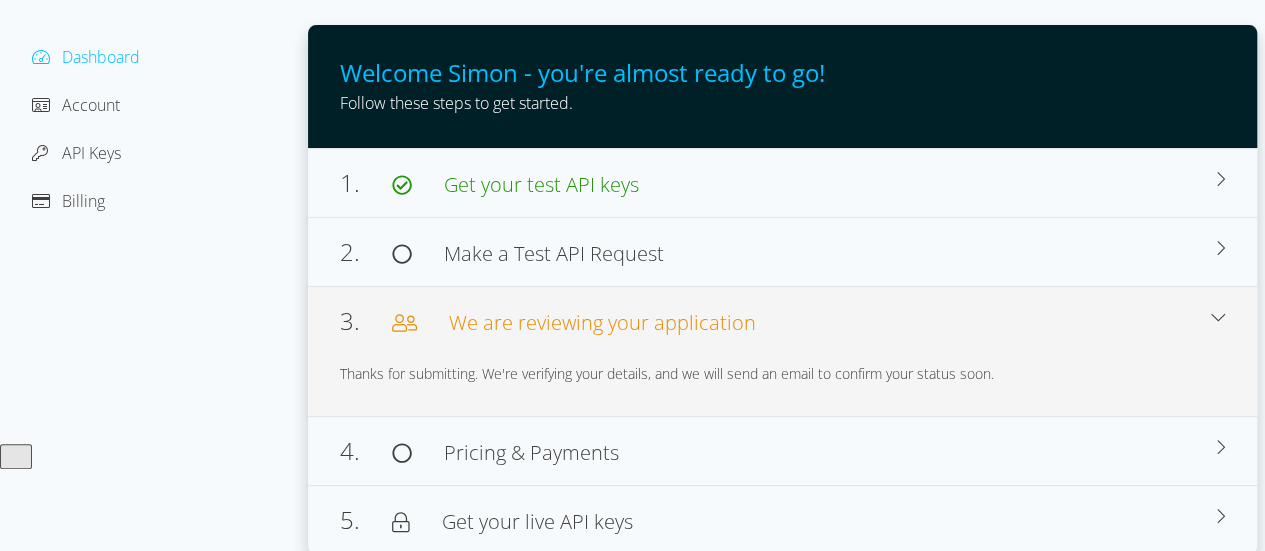 click on "Thanks for submitting. We're verifying your details, and we will send an email to confirm your status soon." at bounding box center (782, 373) 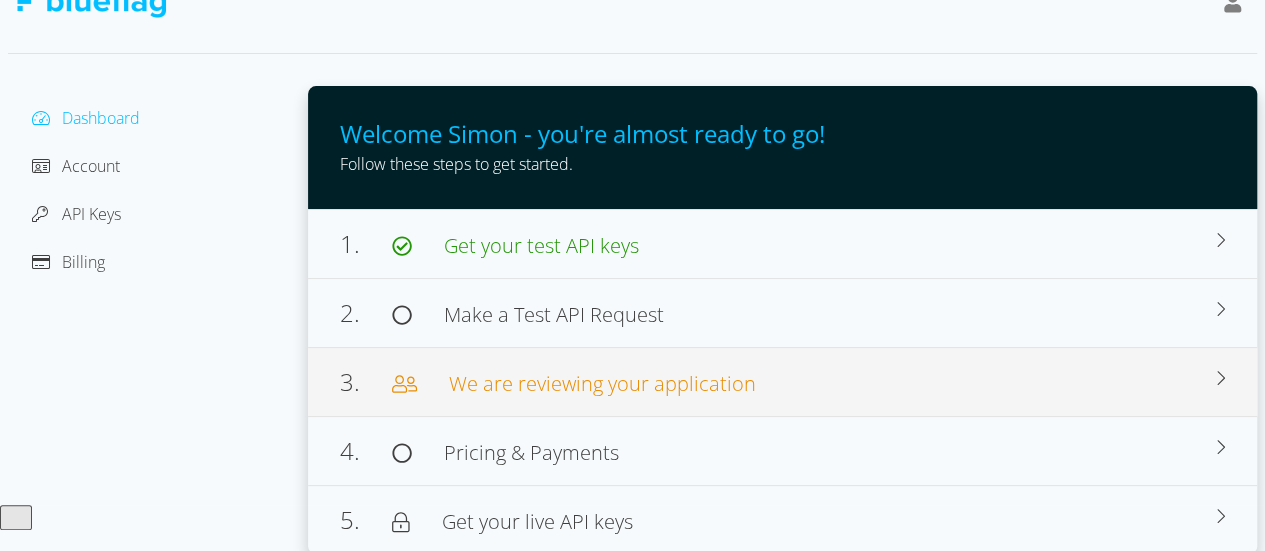 click on "3.  We are reviewing your application" at bounding box center (778, 382) 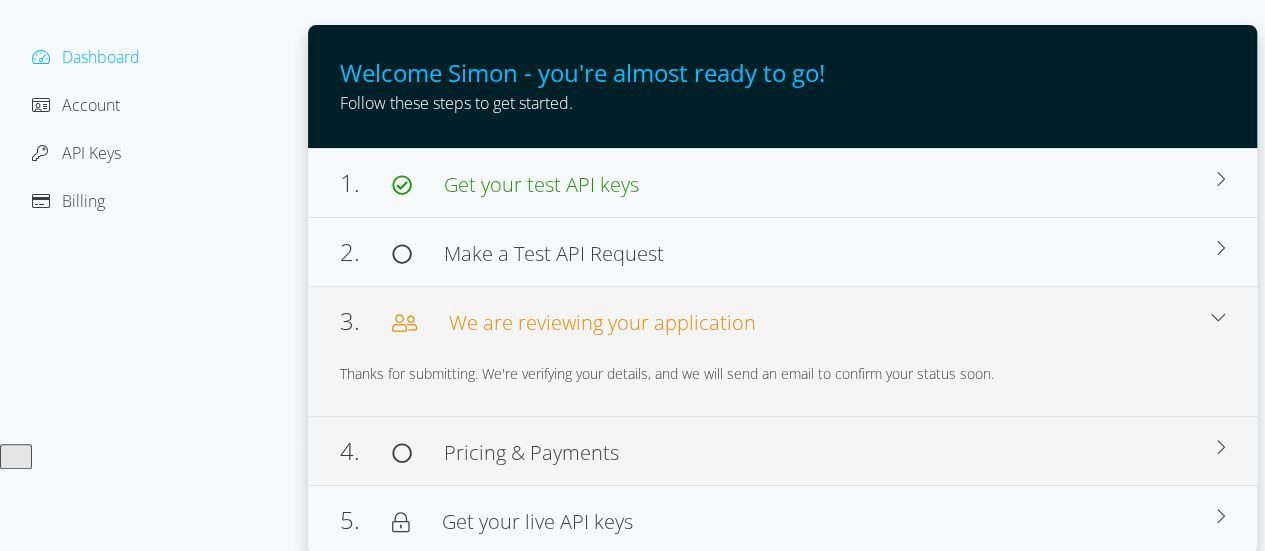 click on "Pricing & Payments" at bounding box center [531, 452] 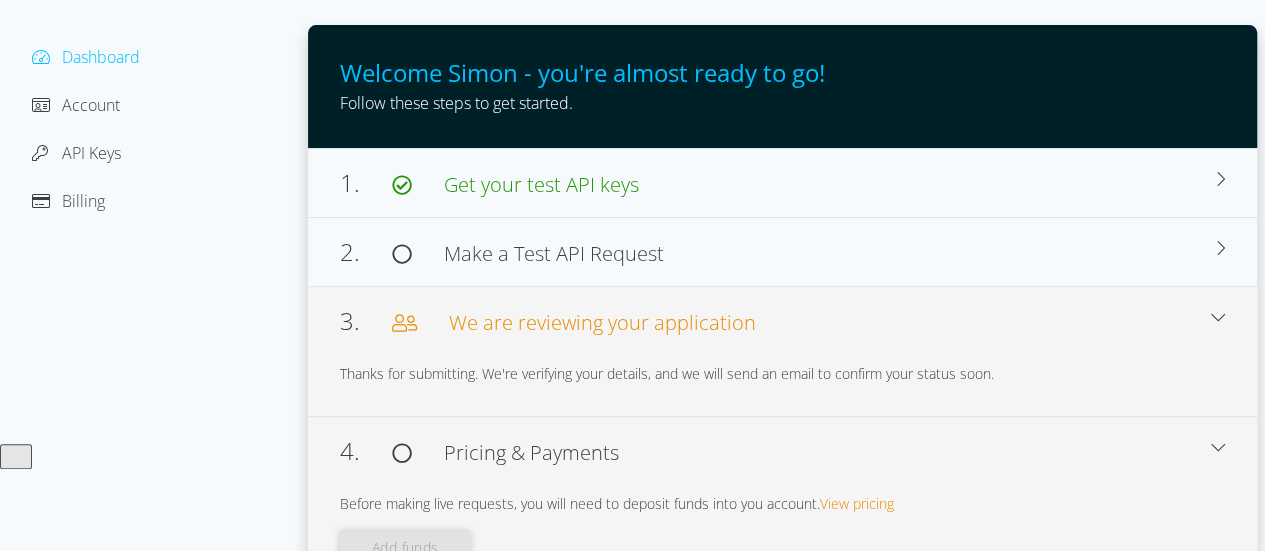 scroll, scrollTop: 143, scrollLeft: 0, axis: vertical 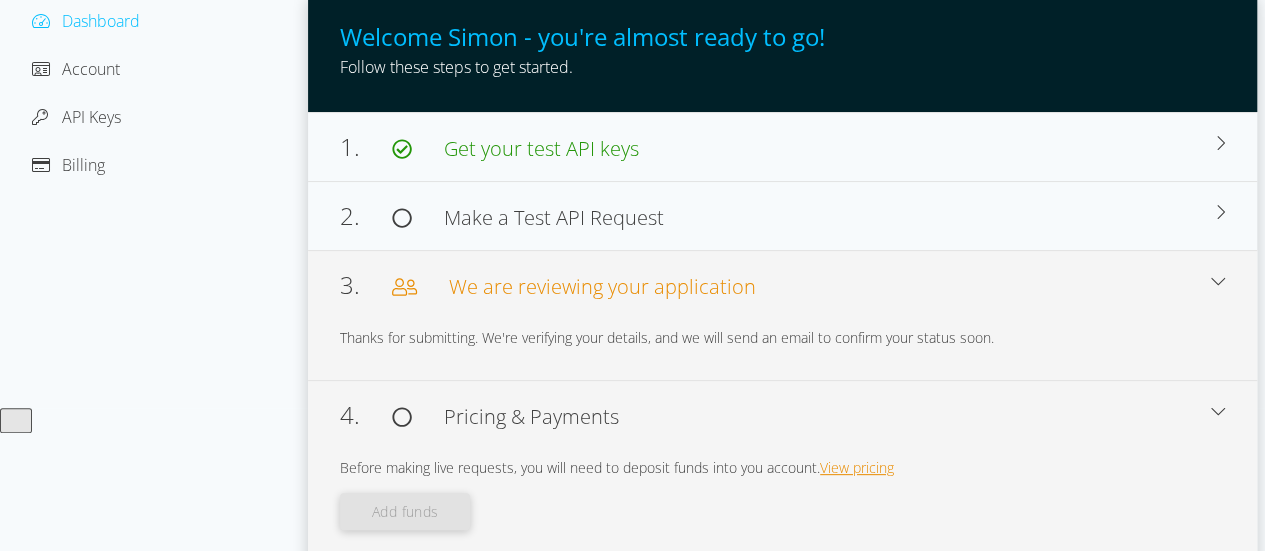click on "View pricing" at bounding box center [857, 467] 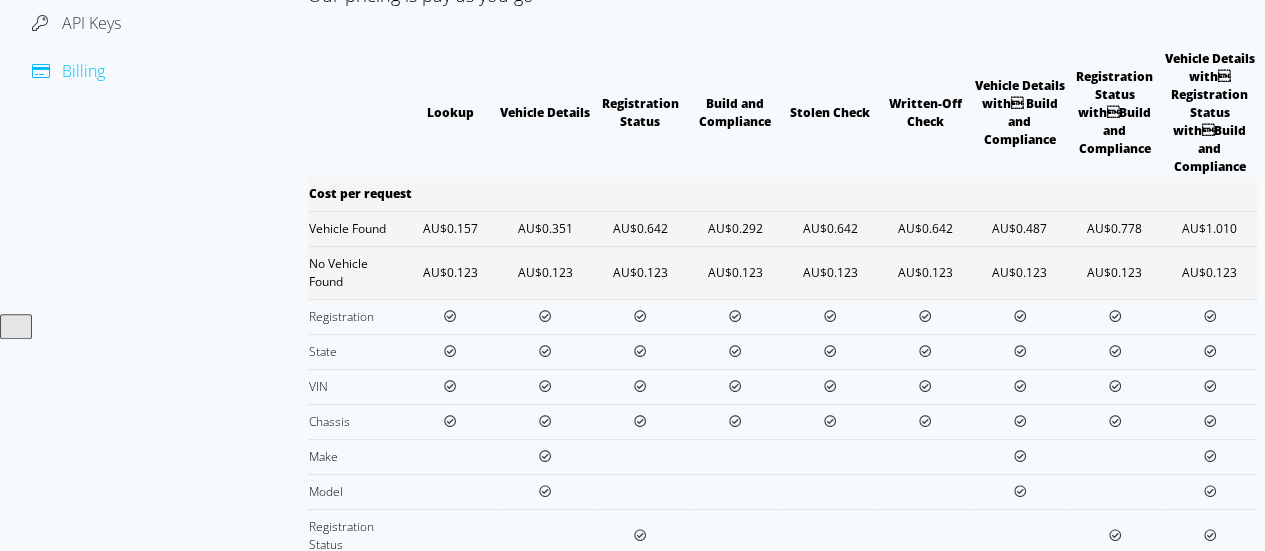 scroll, scrollTop: 0, scrollLeft: 0, axis: both 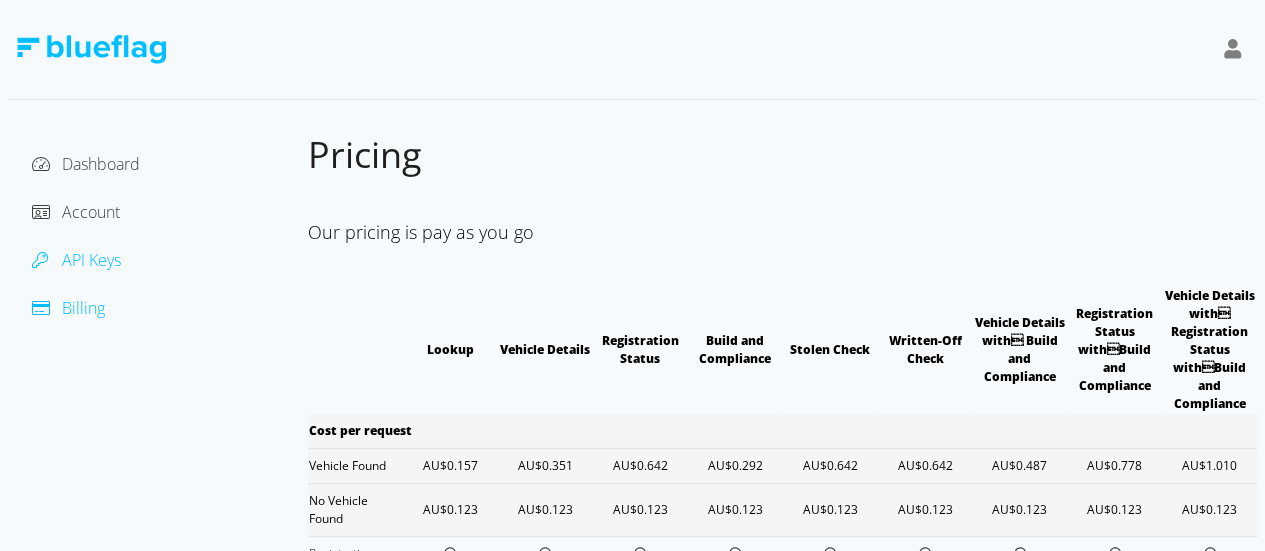 click on "API Keys" at bounding box center (91, 260) 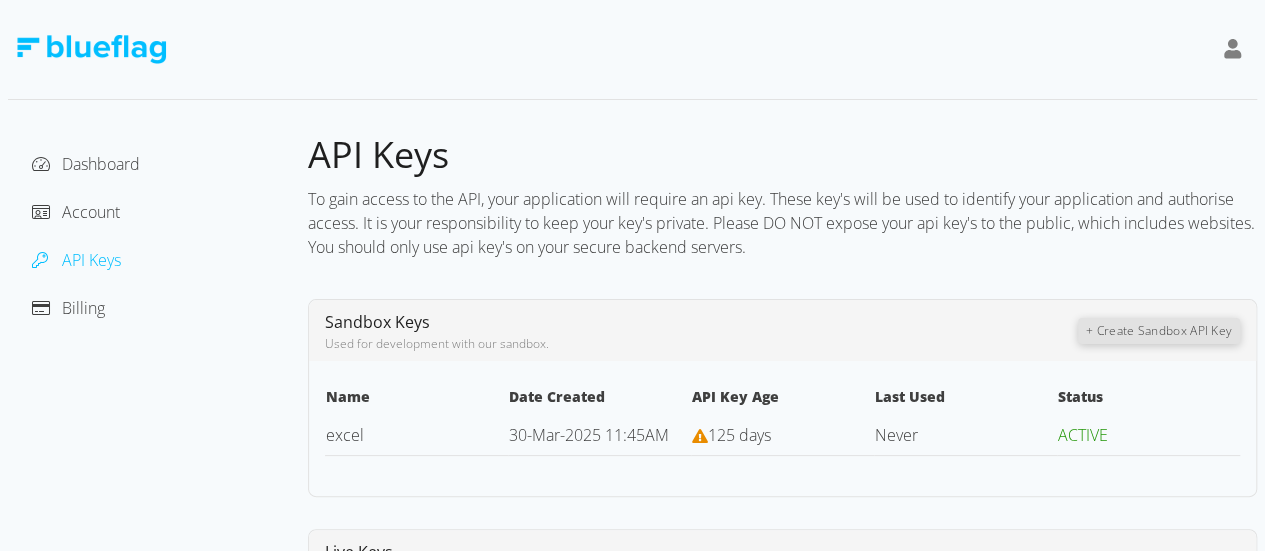 click 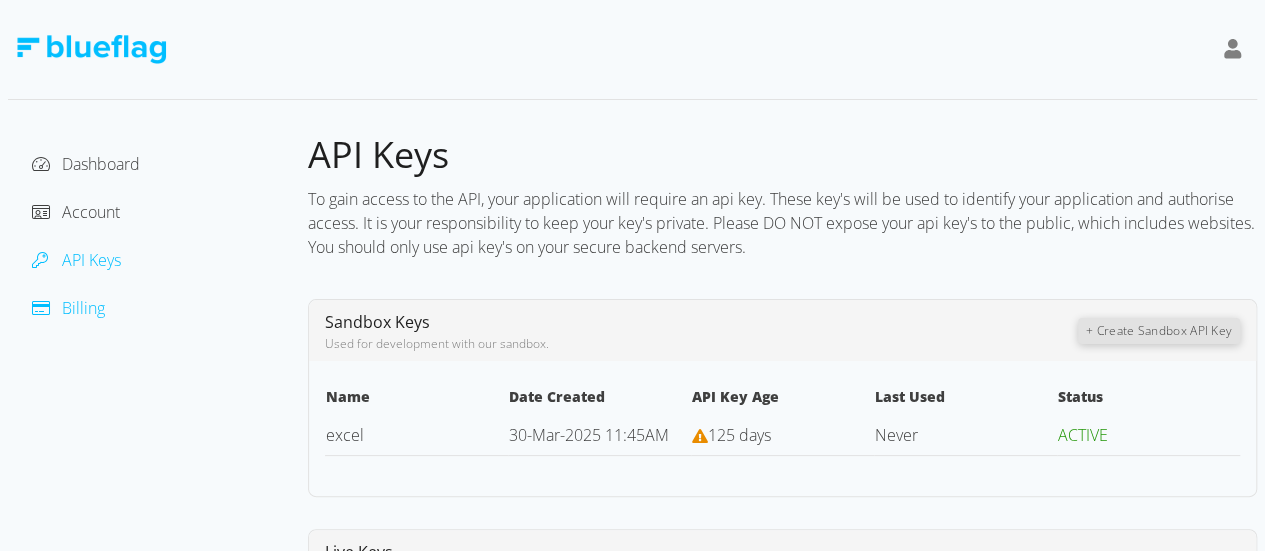 click on "Billing" at bounding box center [83, 308] 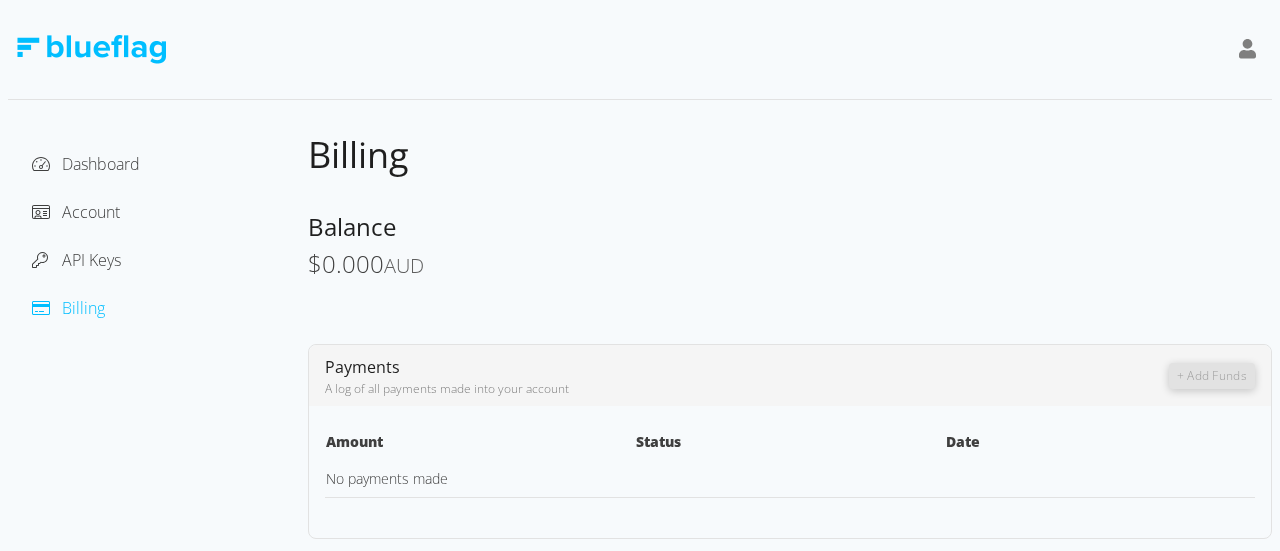 click on "Payments A log of all payments made into your account" at bounding box center (747, 375) 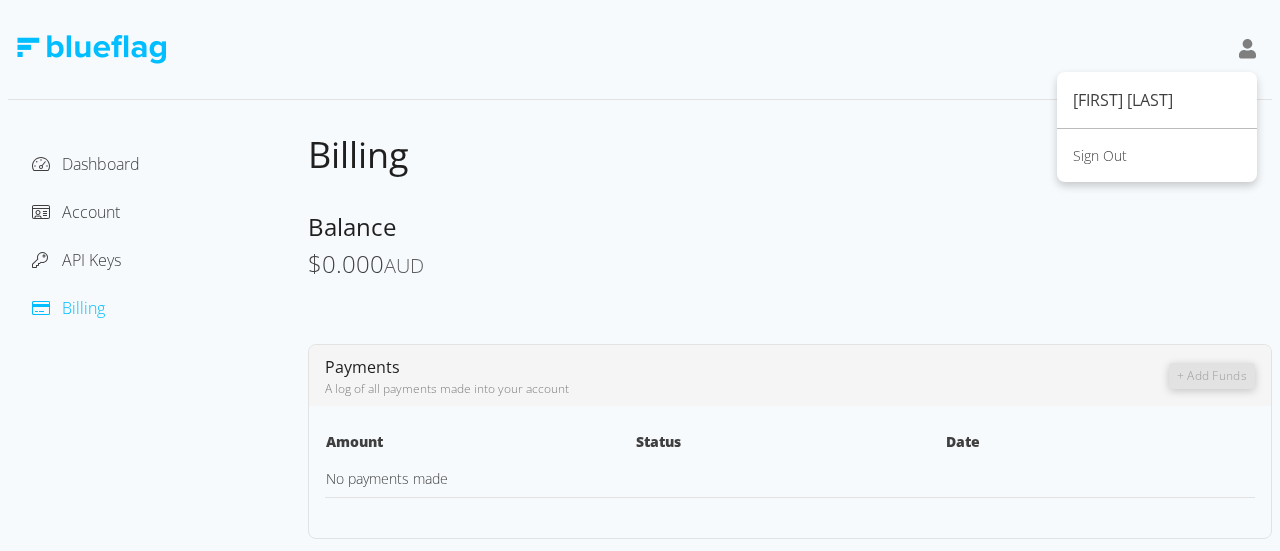 click on "Dashboard Account API Keys Billing" at bounding box center (158, 236) 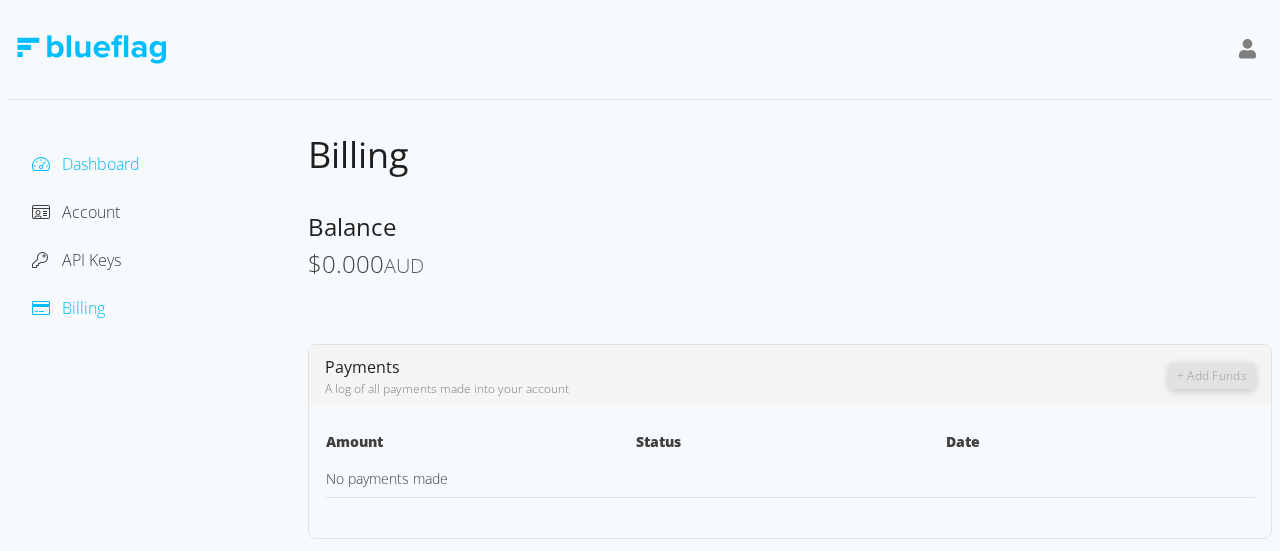 click on "Dashboard" at bounding box center [101, 164] 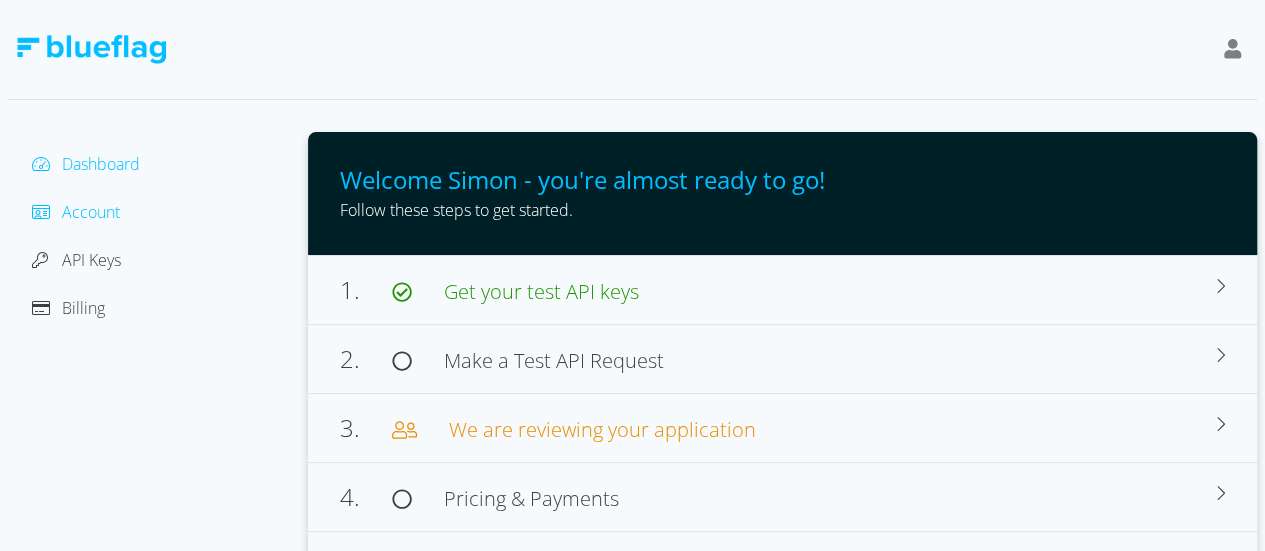 click on "Account" at bounding box center (91, 212) 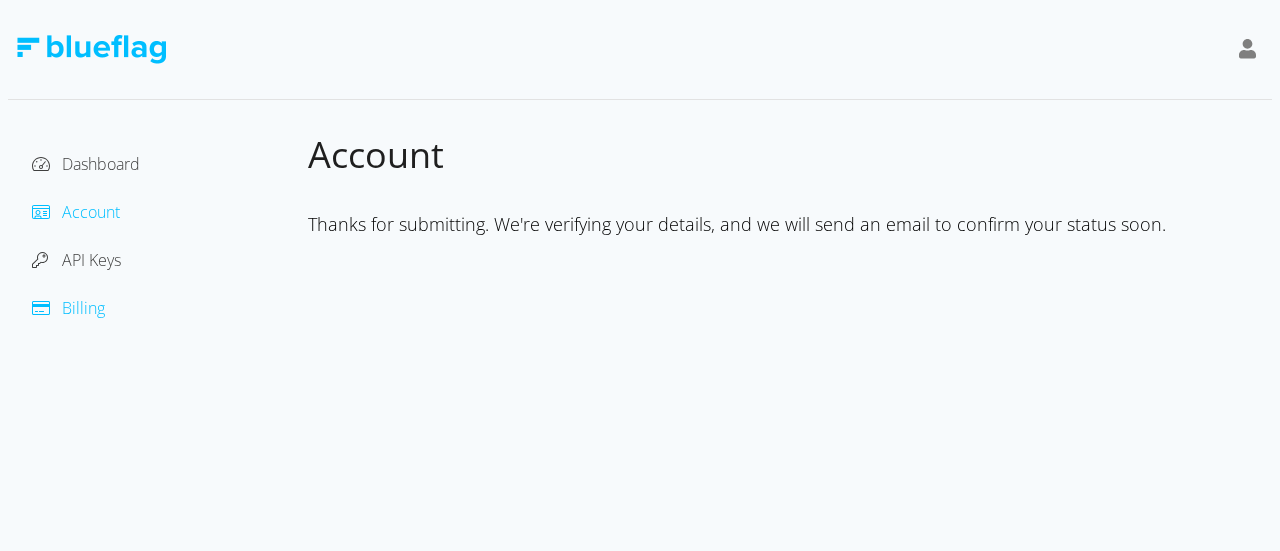 click on "Billing" at bounding box center [83, 308] 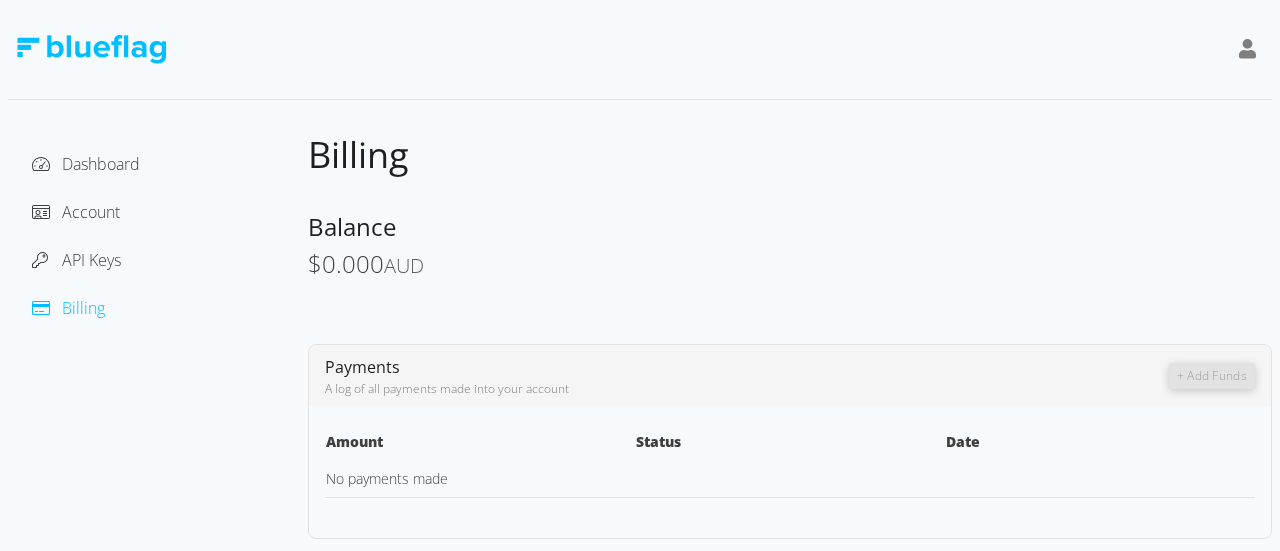 click on "Dashboard Account API Keys Billing Billing Balance $ 0.000  AUD Payments A log of all payments made into your account + Add Funds   Amount Status Date No payments made" at bounding box center (640, 269) 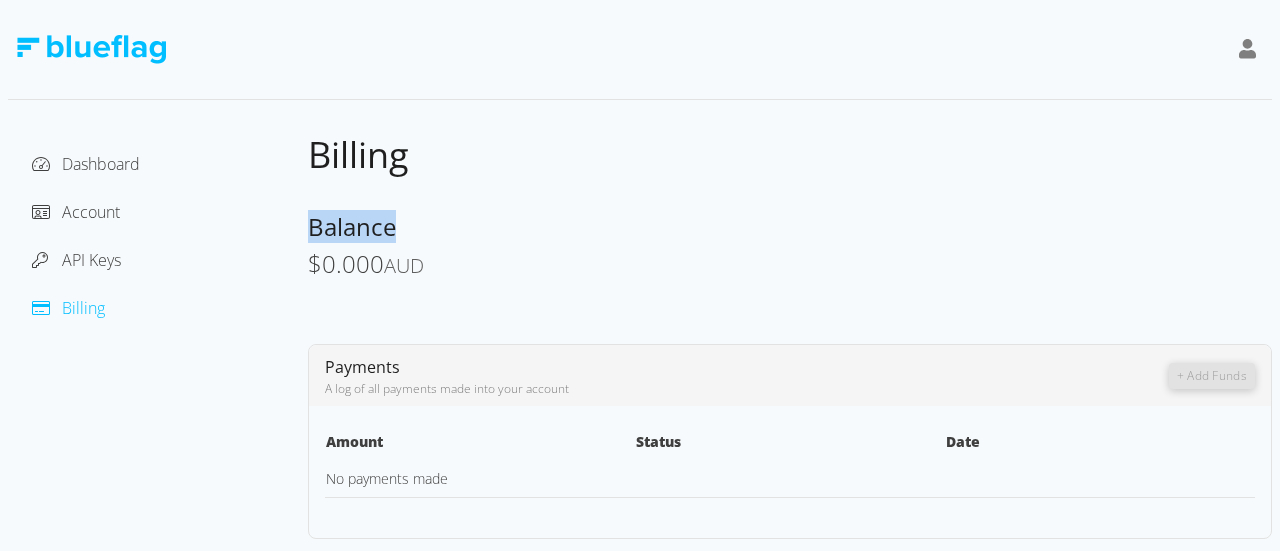 drag, startPoint x: 1175, startPoint y: 179, endPoint x: 1143, endPoint y: 227, distance: 57.68882 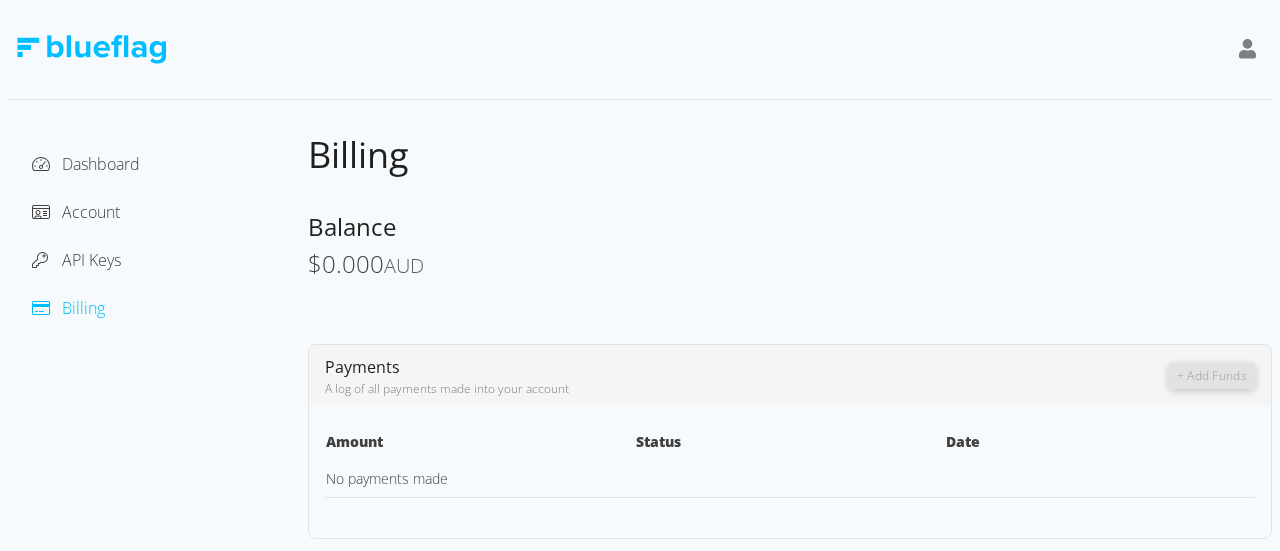 click on "$ 0.000  AUD" at bounding box center [790, 265] 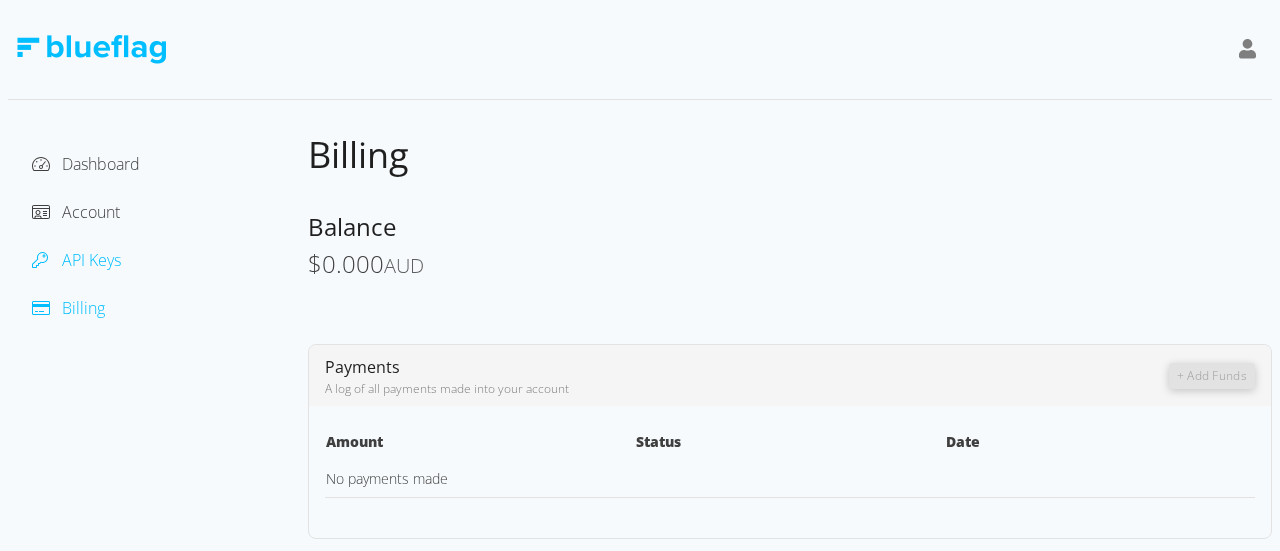 click on "API Keys" at bounding box center [91, 260] 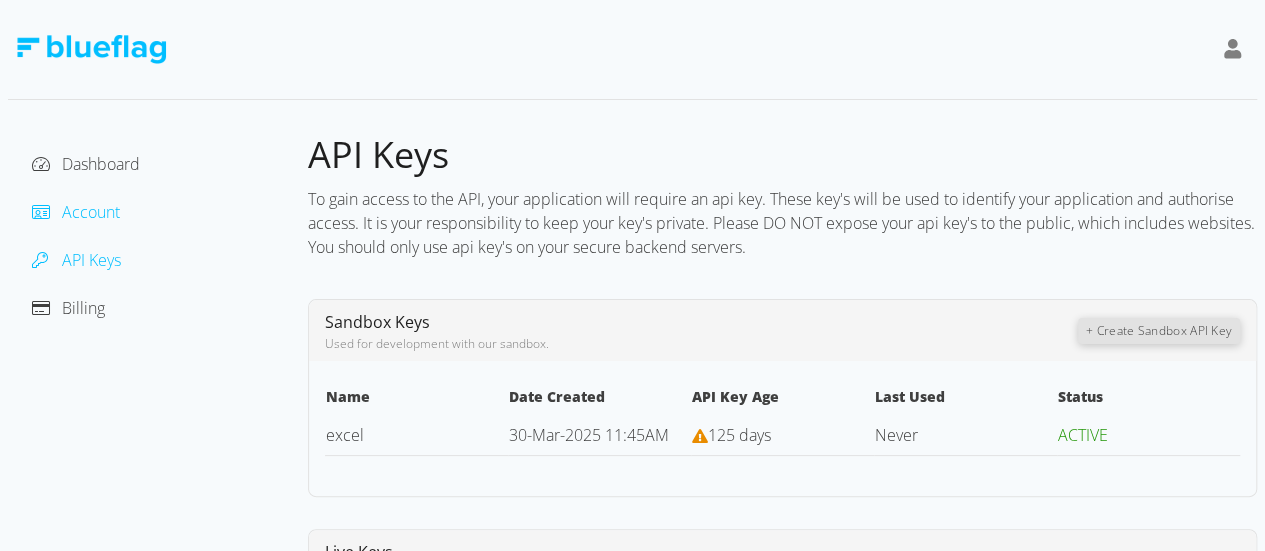 click on "Account" at bounding box center (91, 212) 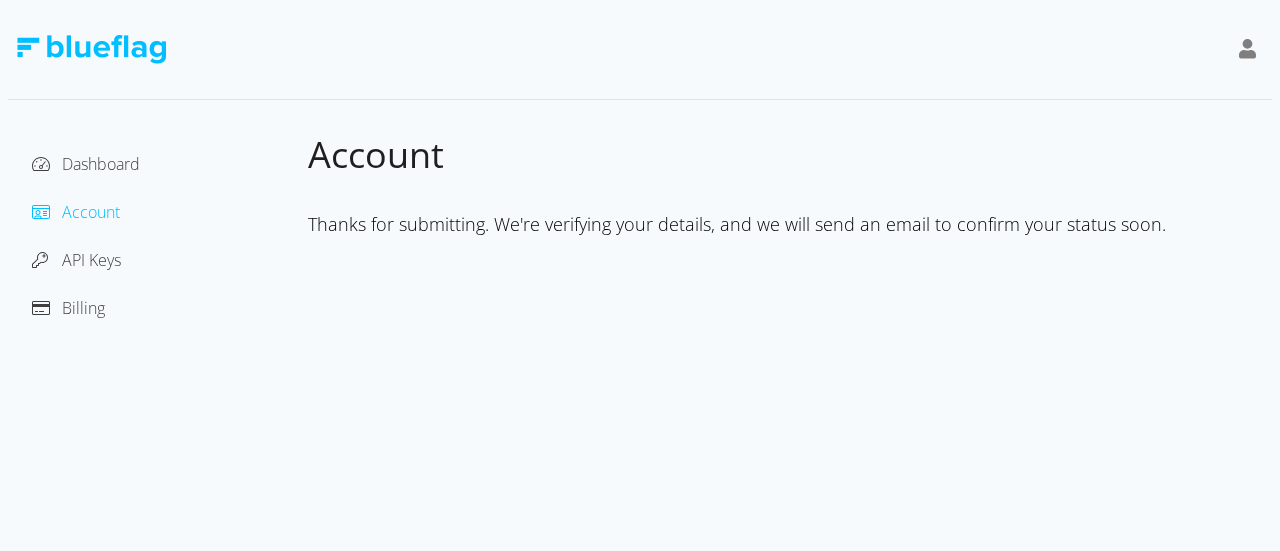 click on "Dashboard" at bounding box center [158, 164] 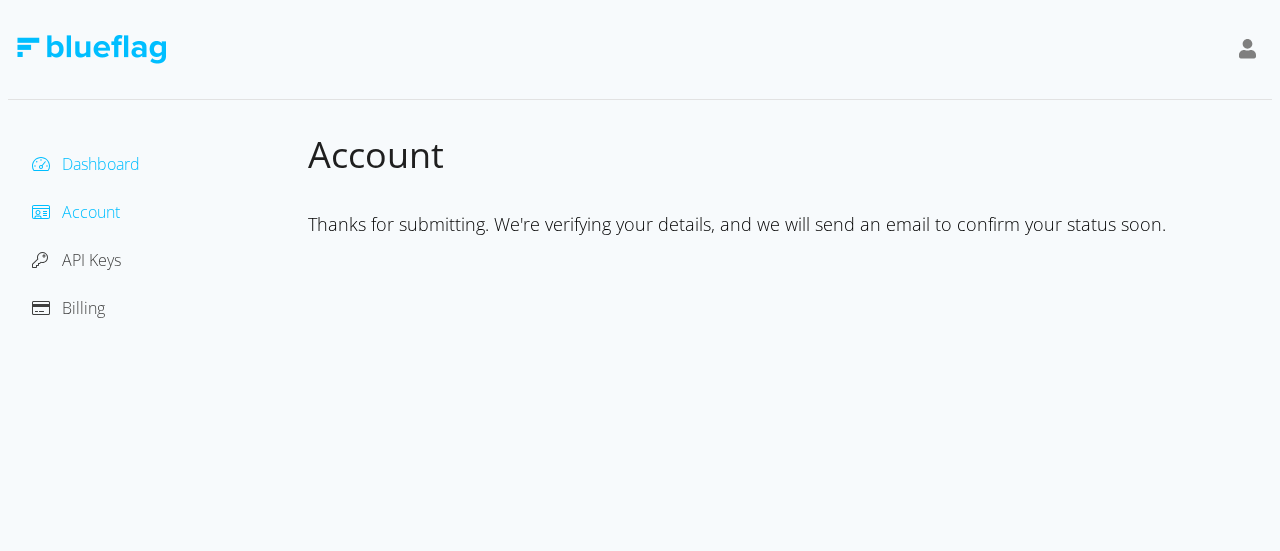 click on "Dashboard" at bounding box center [101, 164] 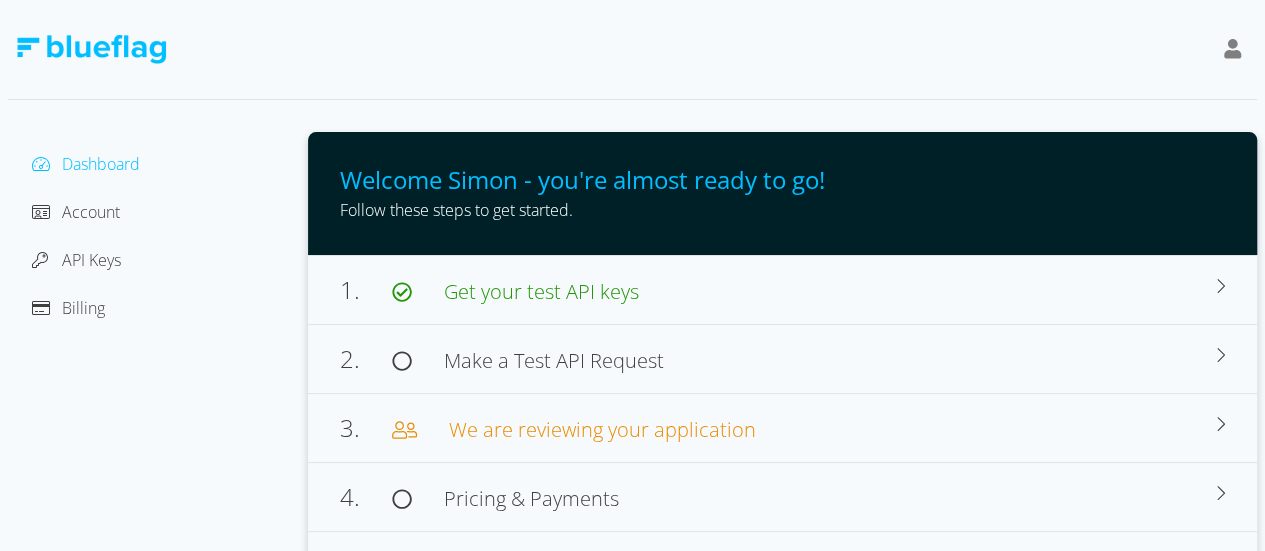 scroll, scrollTop: 22, scrollLeft: 0, axis: vertical 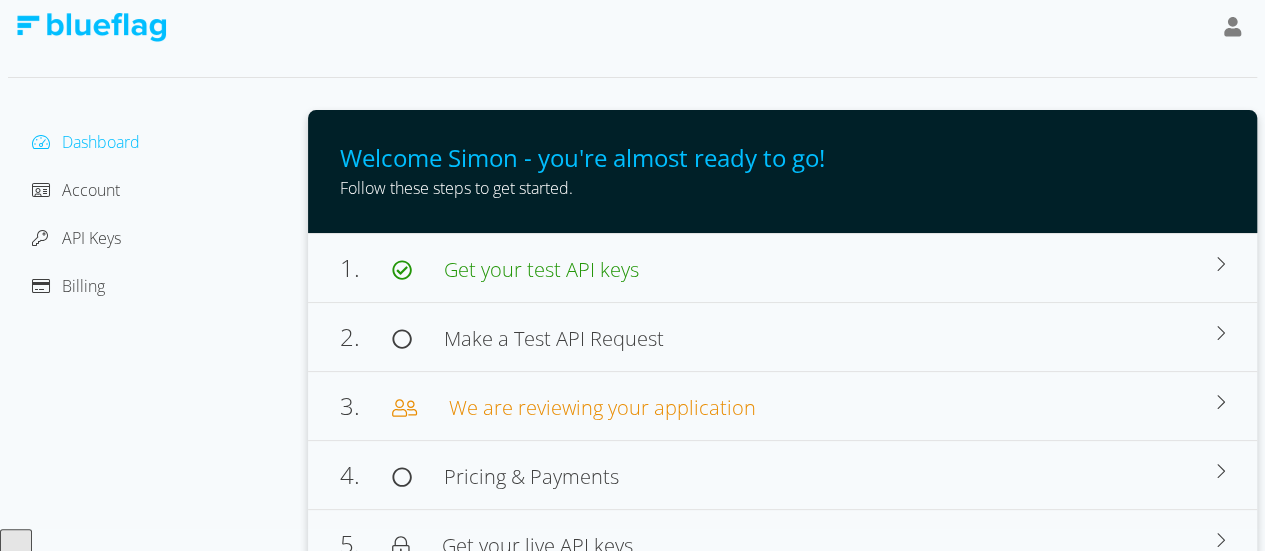 click at bounding box center (91, 27) 